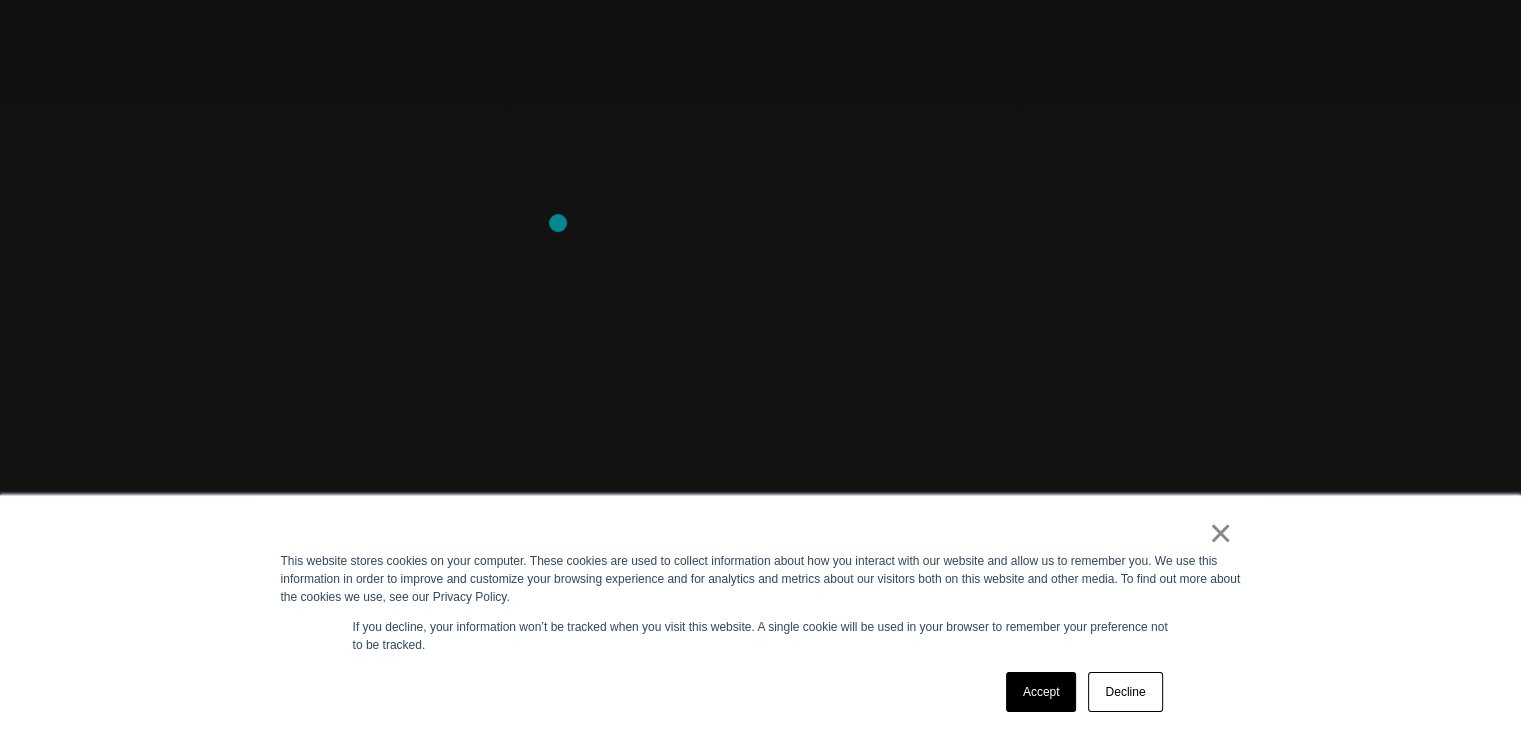 scroll, scrollTop: 100, scrollLeft: 0, axis: vertical 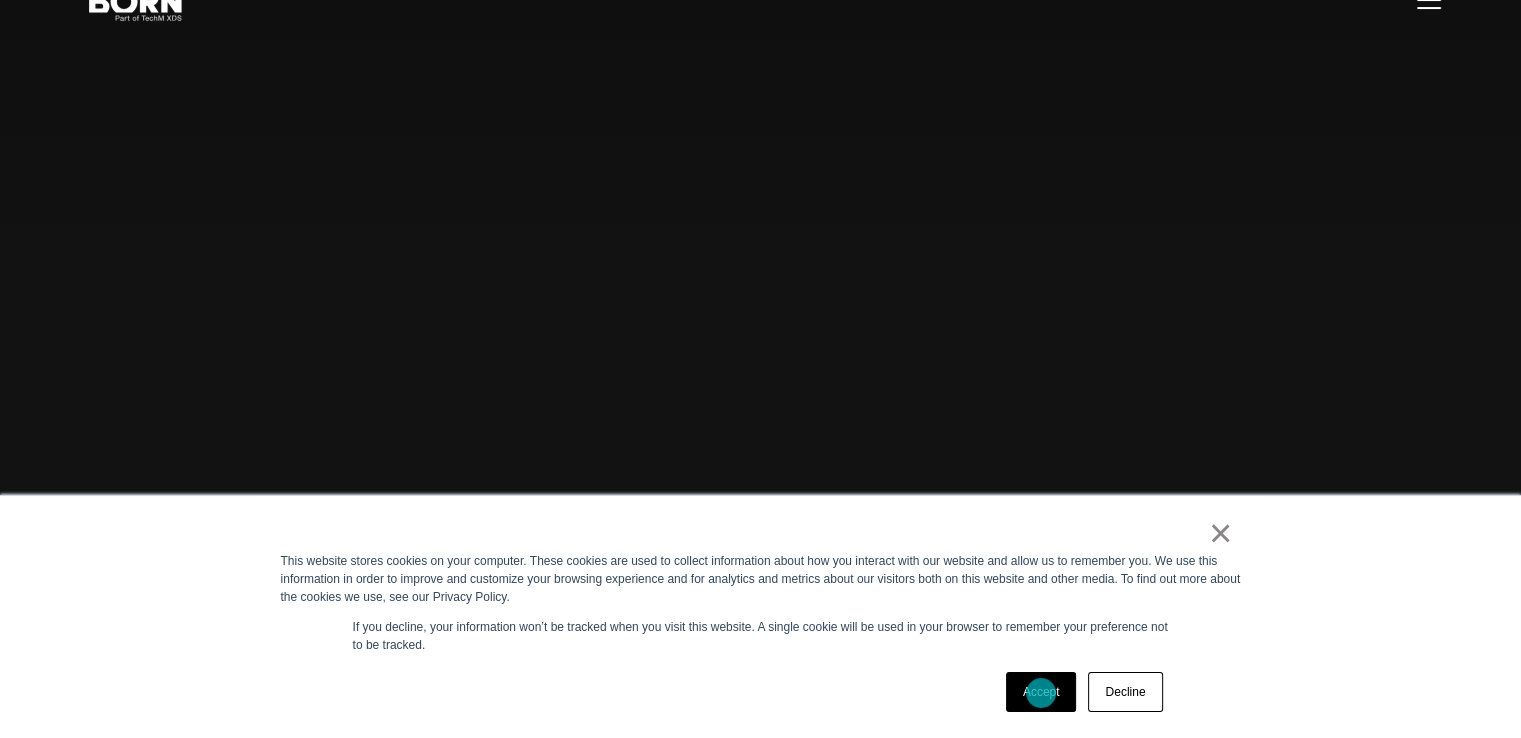 click on "Accept" at bounding box center (1041, 692) 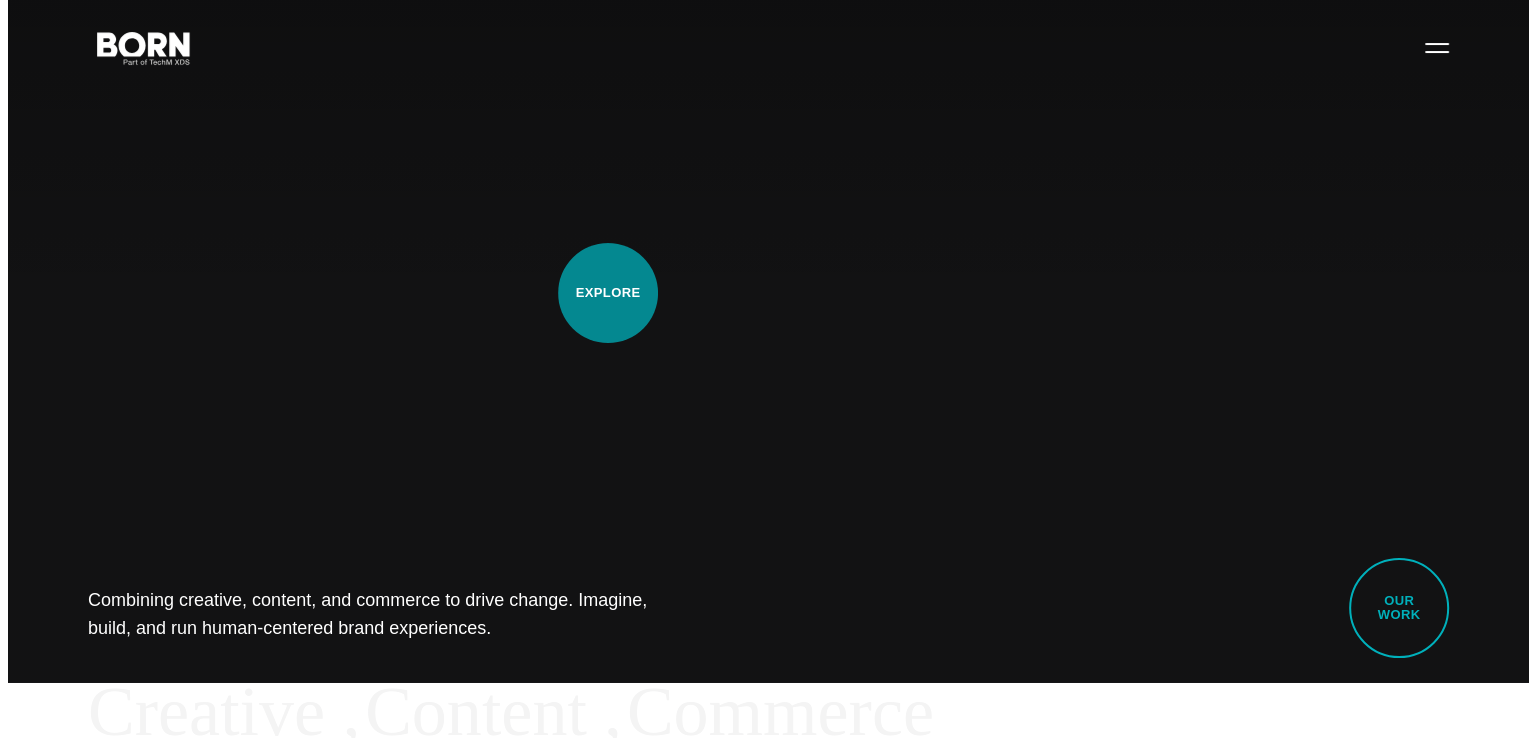 scroll, scrollTop: 0, scrollLeft: 0, axis: both 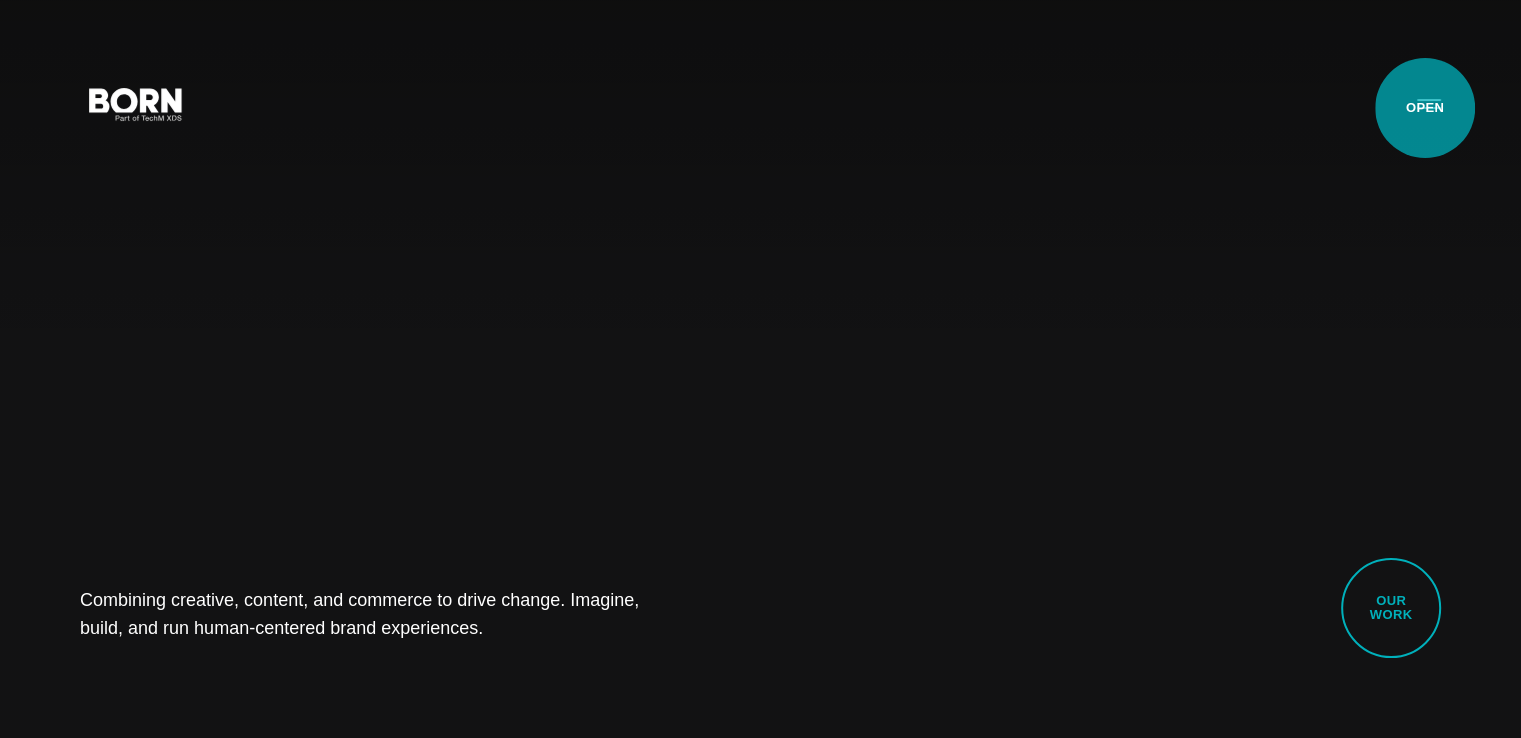 click on "Primary Menu" at bounding box center (1429, 103) 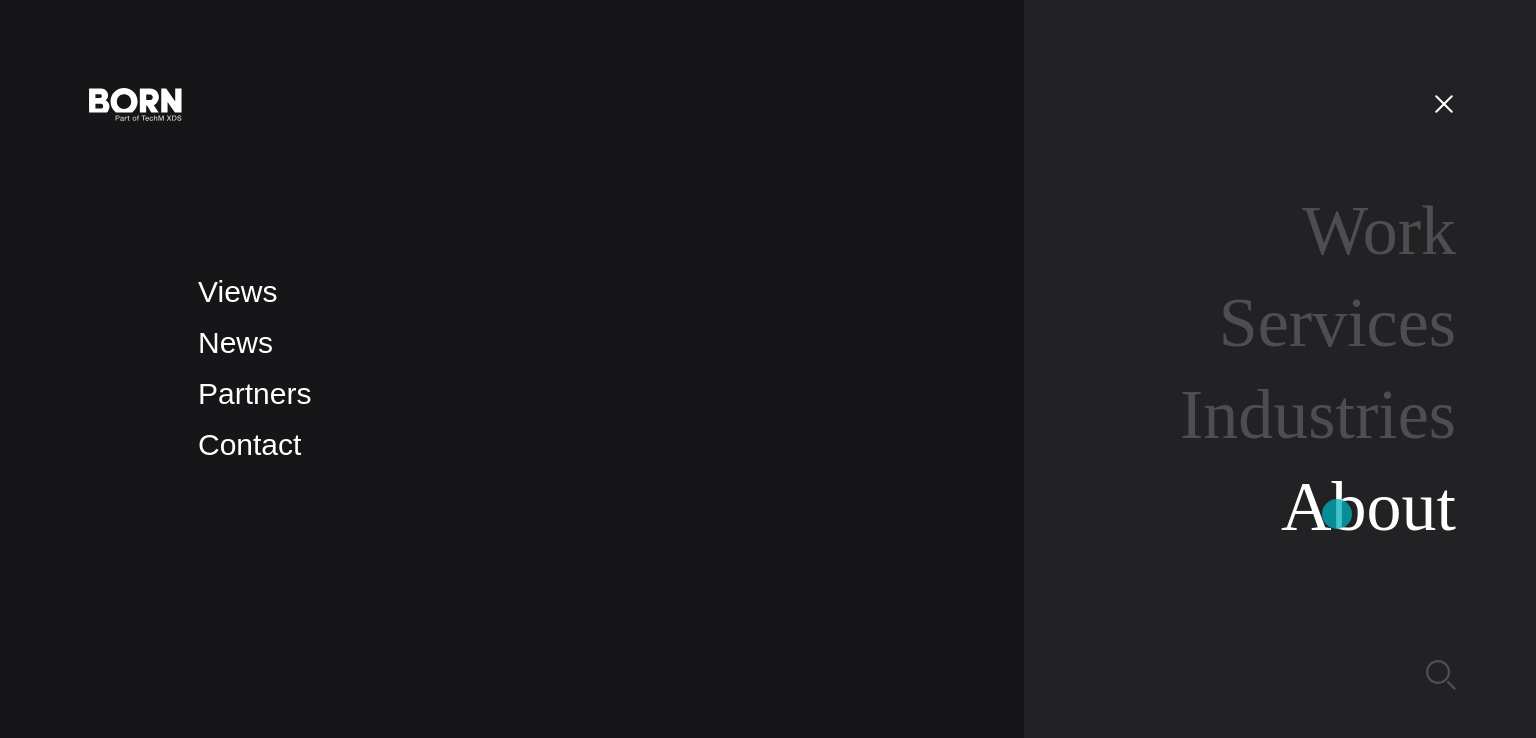 click on "About" at bounding box center (1368, 506) 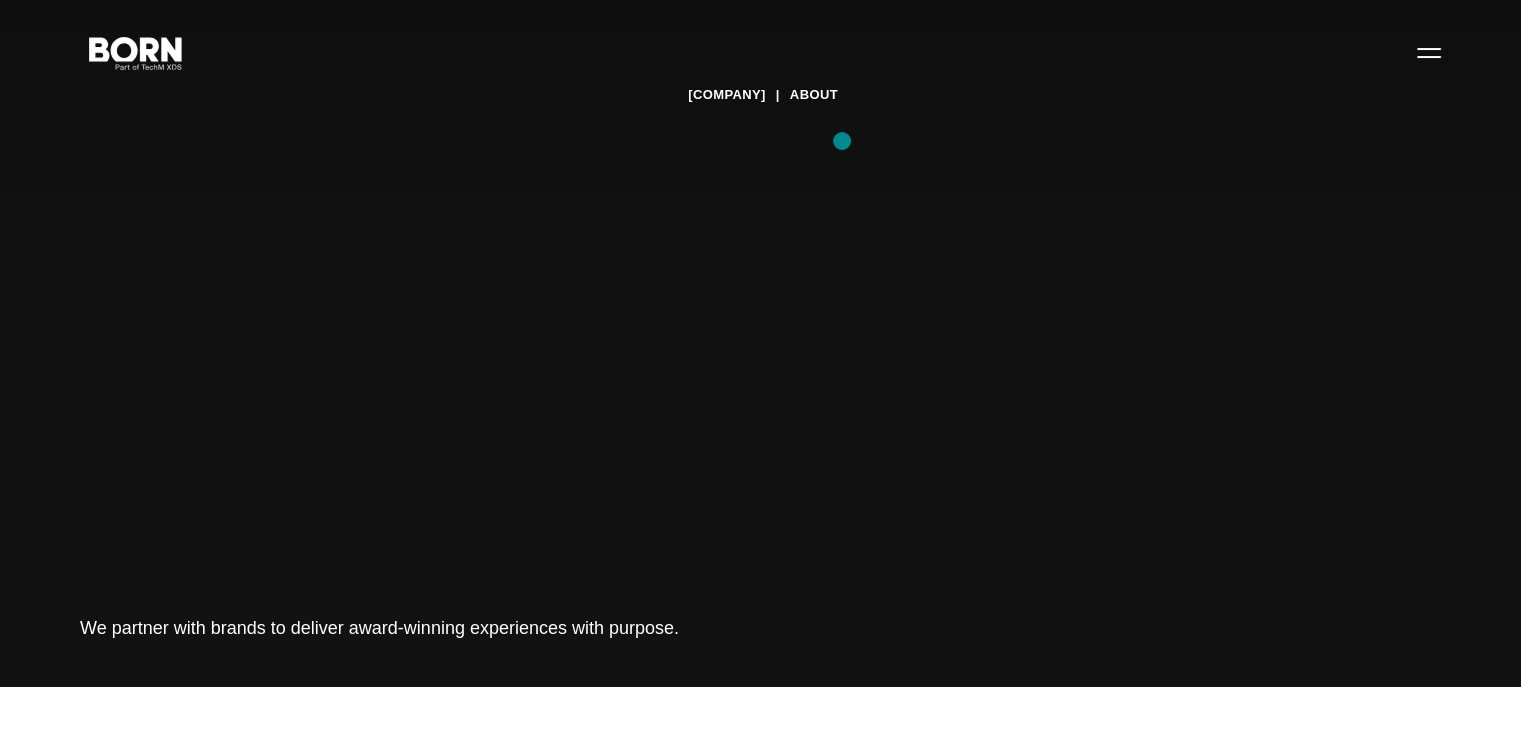 scroll, scrollTop: 100, scrollLeft: 0, axis: vertical 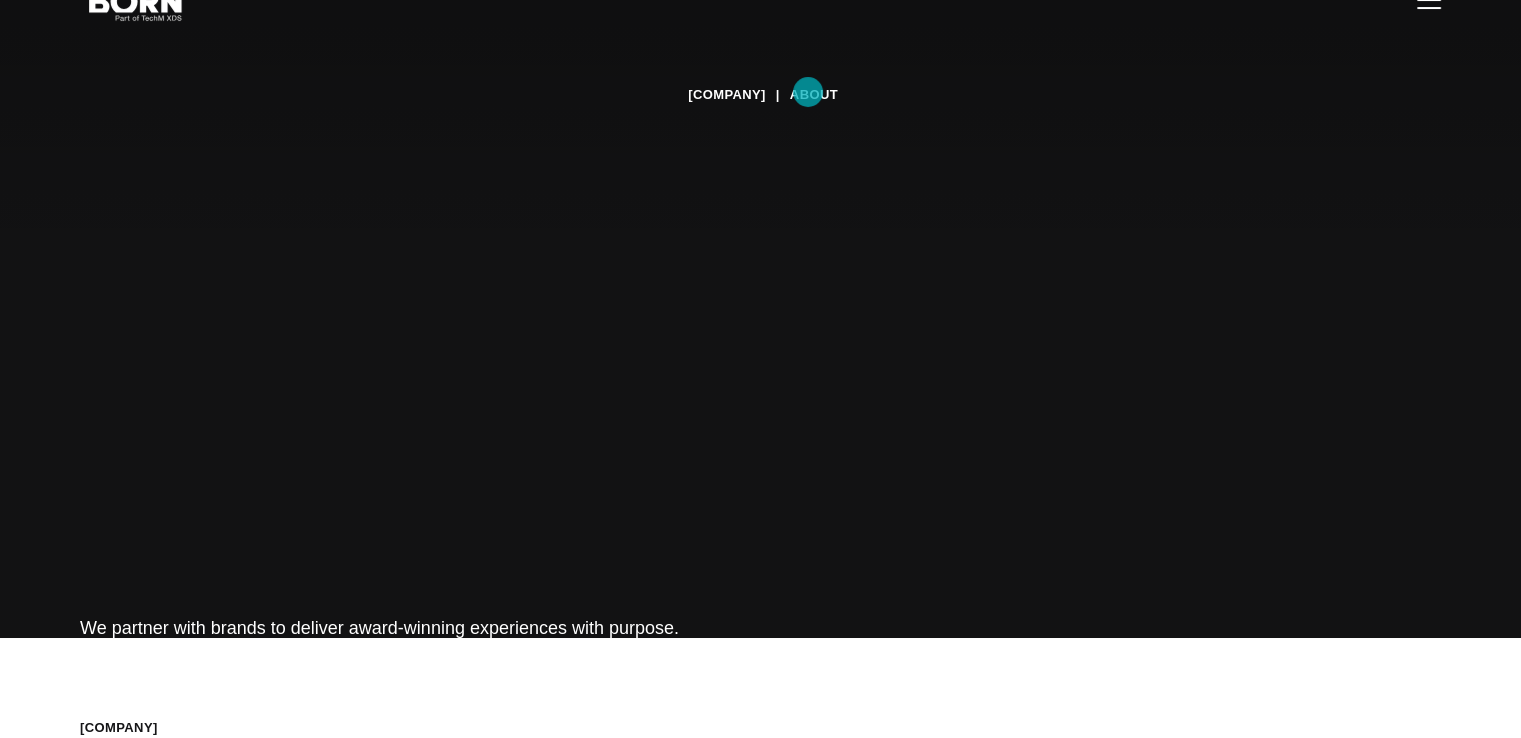 click on "About" at bounding box center [814, 95] 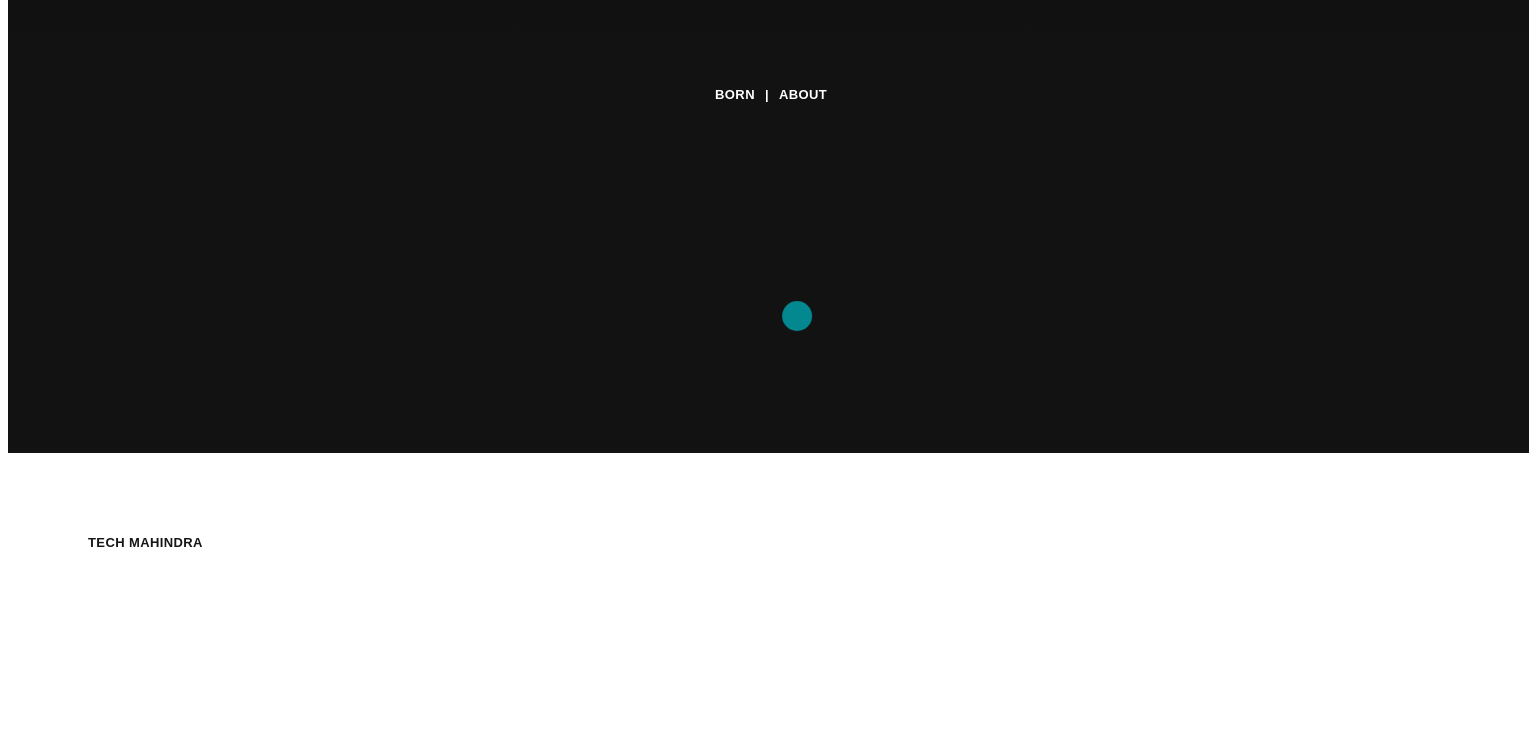 scroll, scrollTop: 0, scrollLeft: 0, axis: both 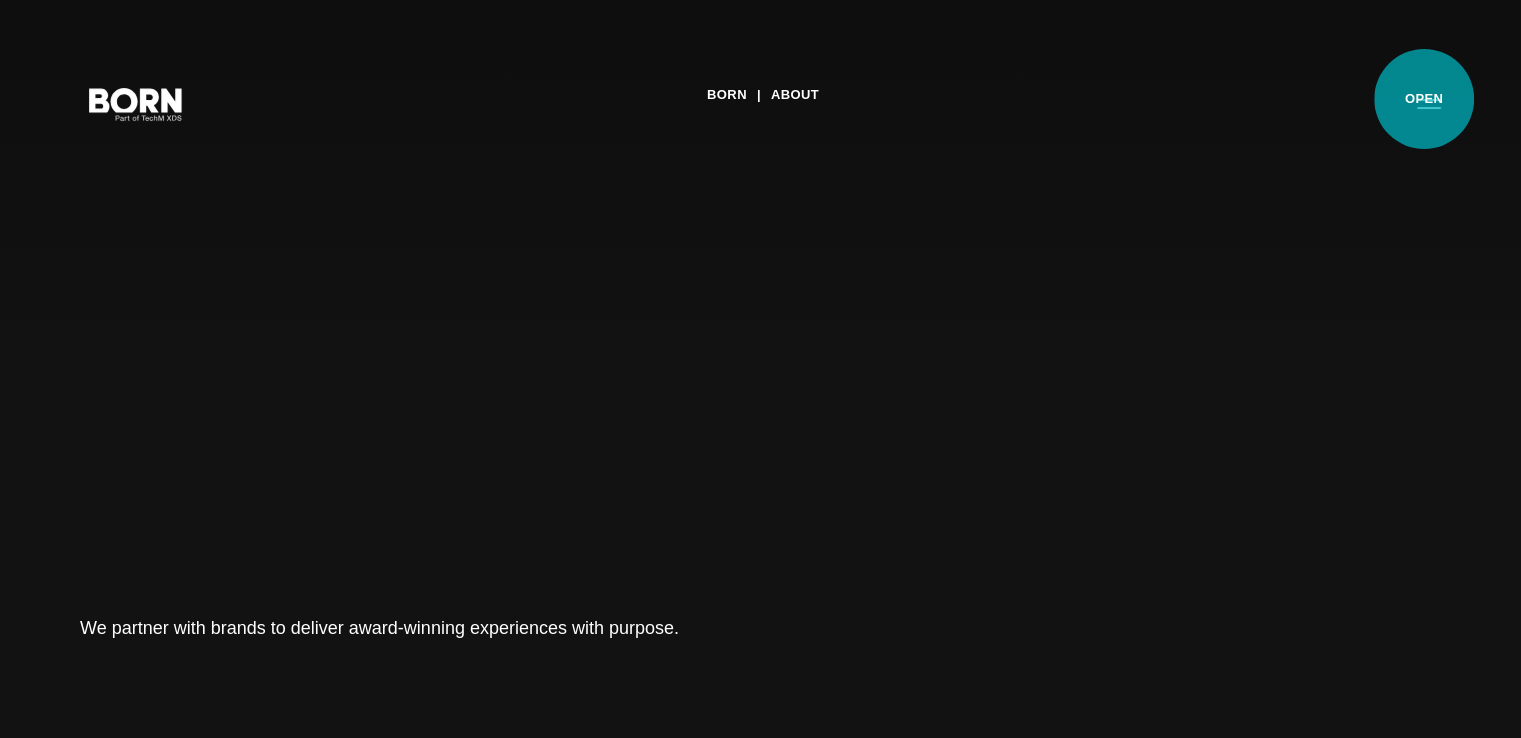 click on "Primary Menu" at bounding box center [1429, 103] 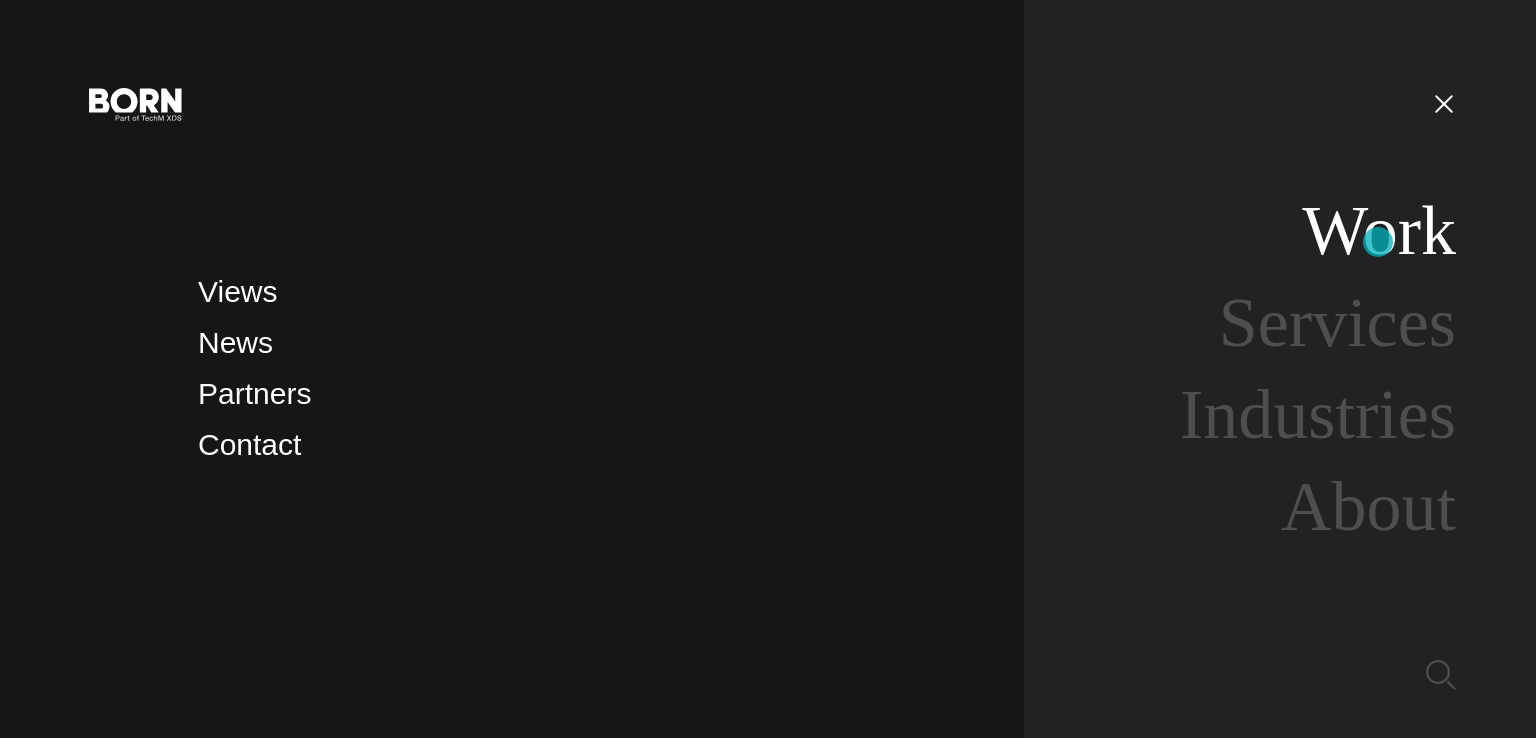 click on "Work" at bounding box center [1379, 230] 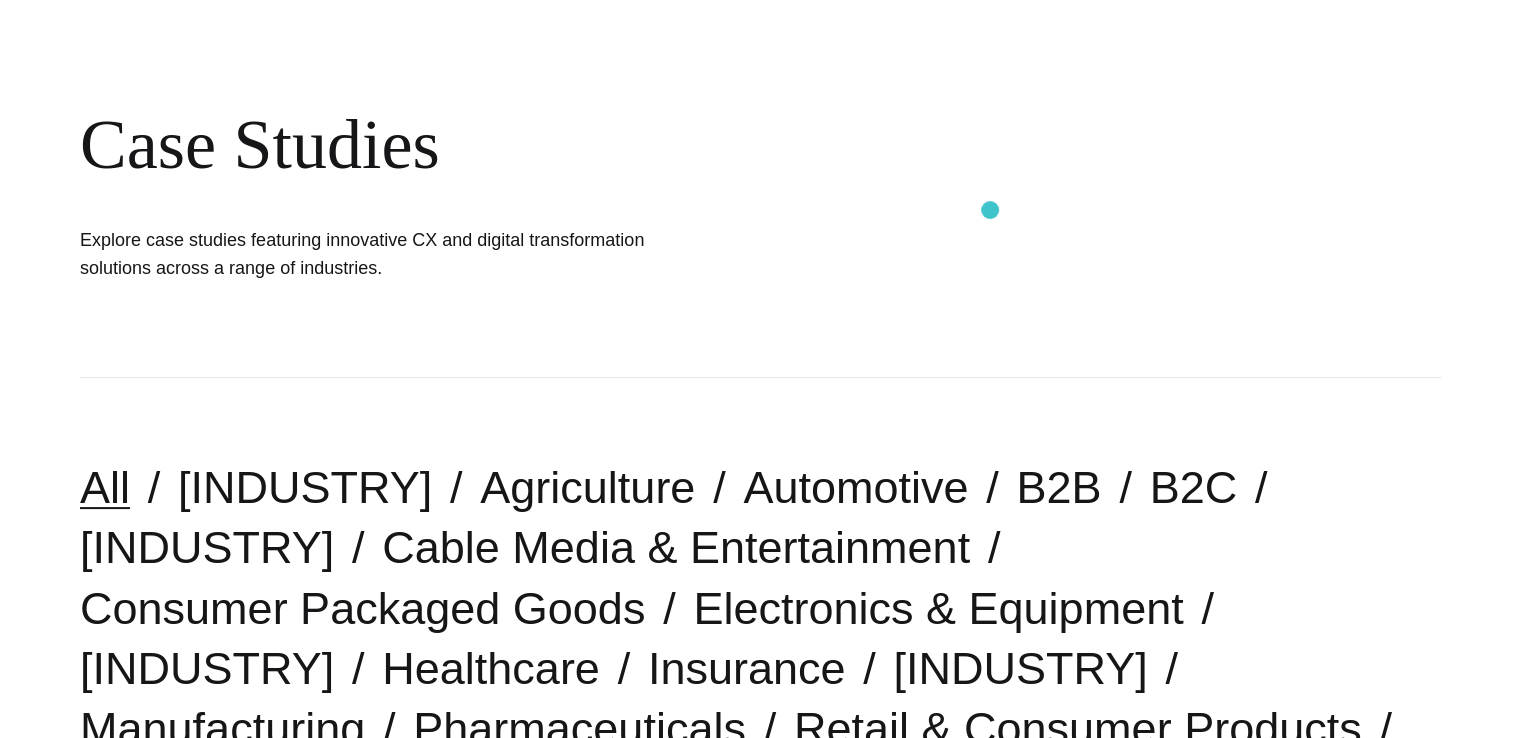 scroll, scrollTop: 0, scrollLeft: 0, axis: both 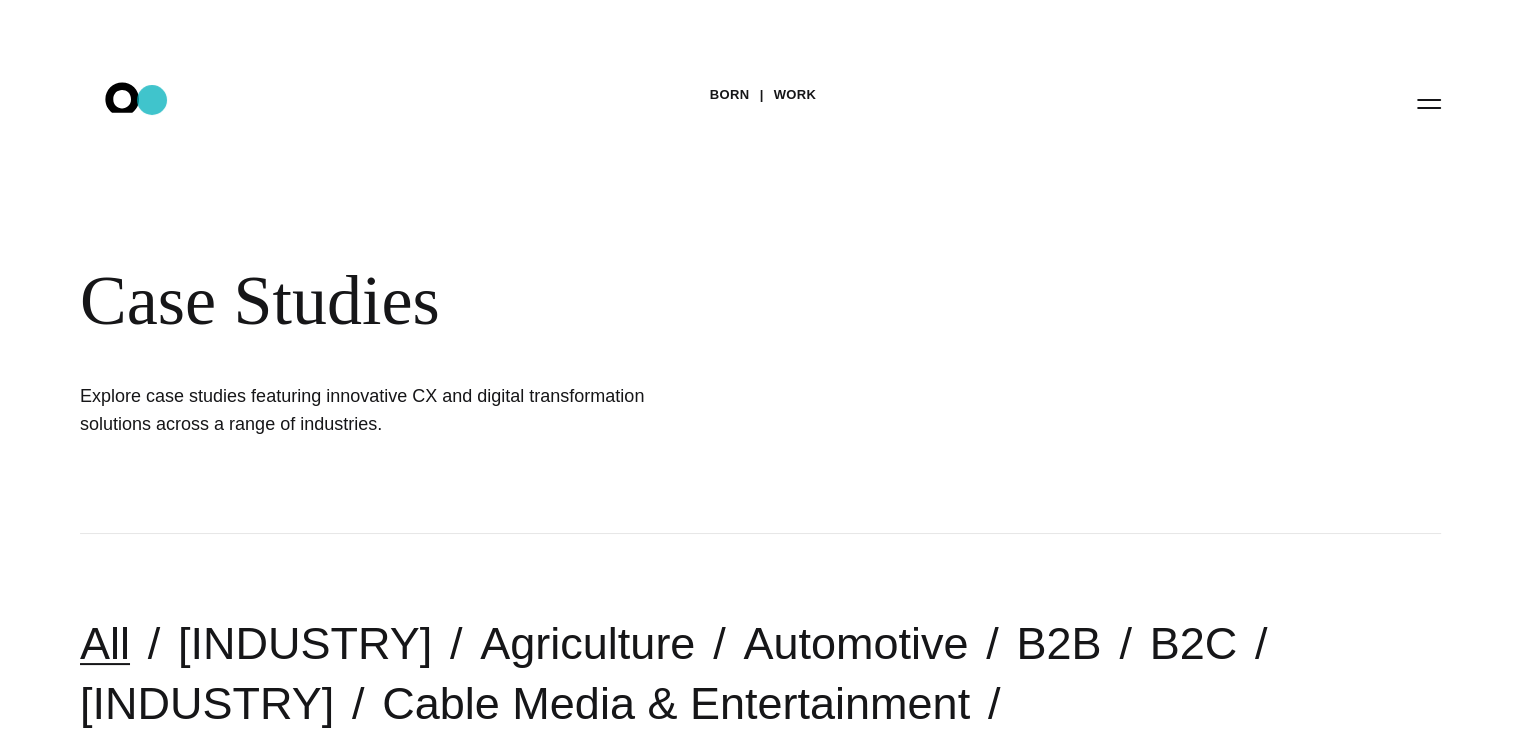 click on ".st0{display:none;}
.st1{display:inline;}
.st2{font-family:'HelveticaNeue-Medium';}
.st3{font-size:22.3355px;}
.st4{fill:#FFFFFF;}
.st5{fill:#CCCCCB;}
.st6{display:inline;fill:#FFFFFF;}" at bounding box center [136, 103] 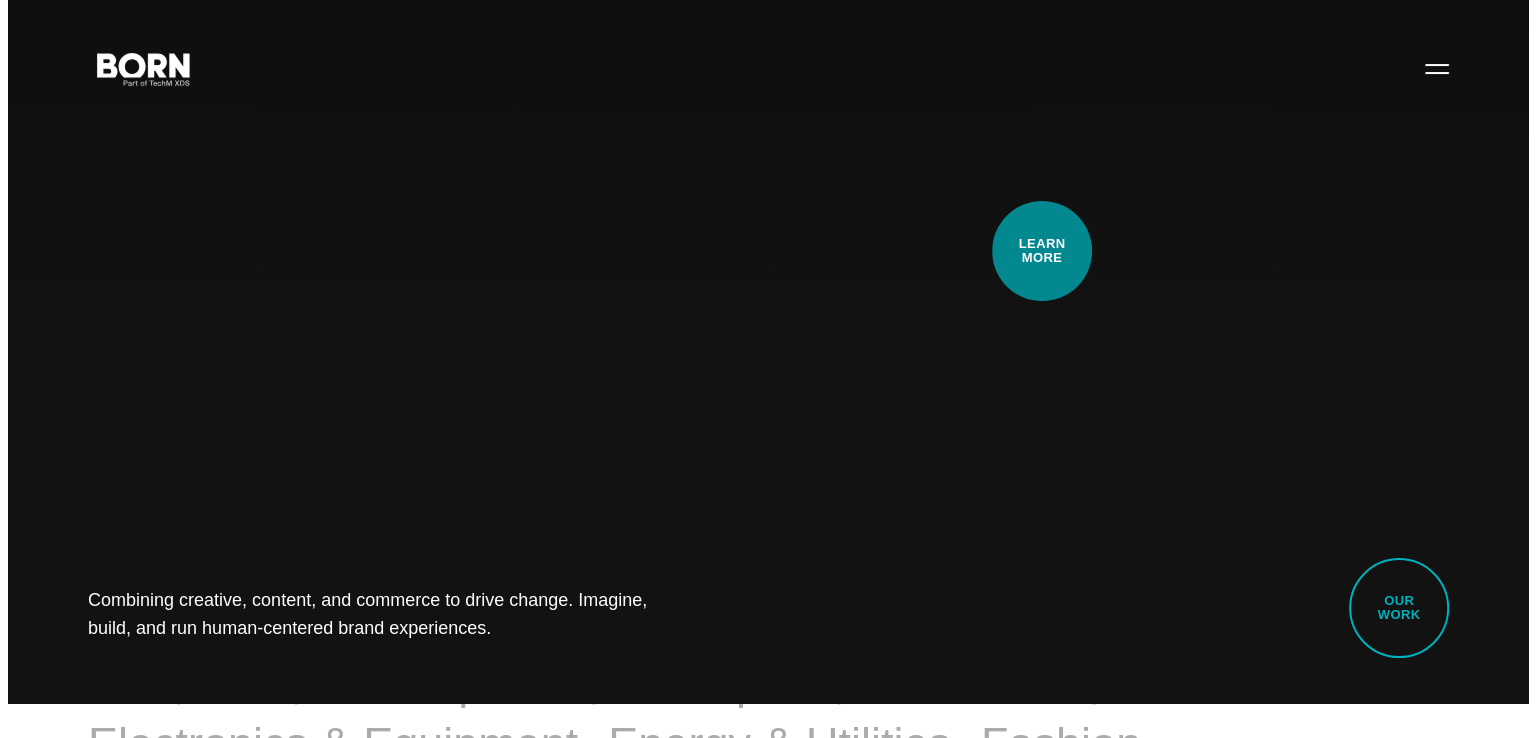 scroll, scrollTop: 0, scrollLeft: 0, axis: both 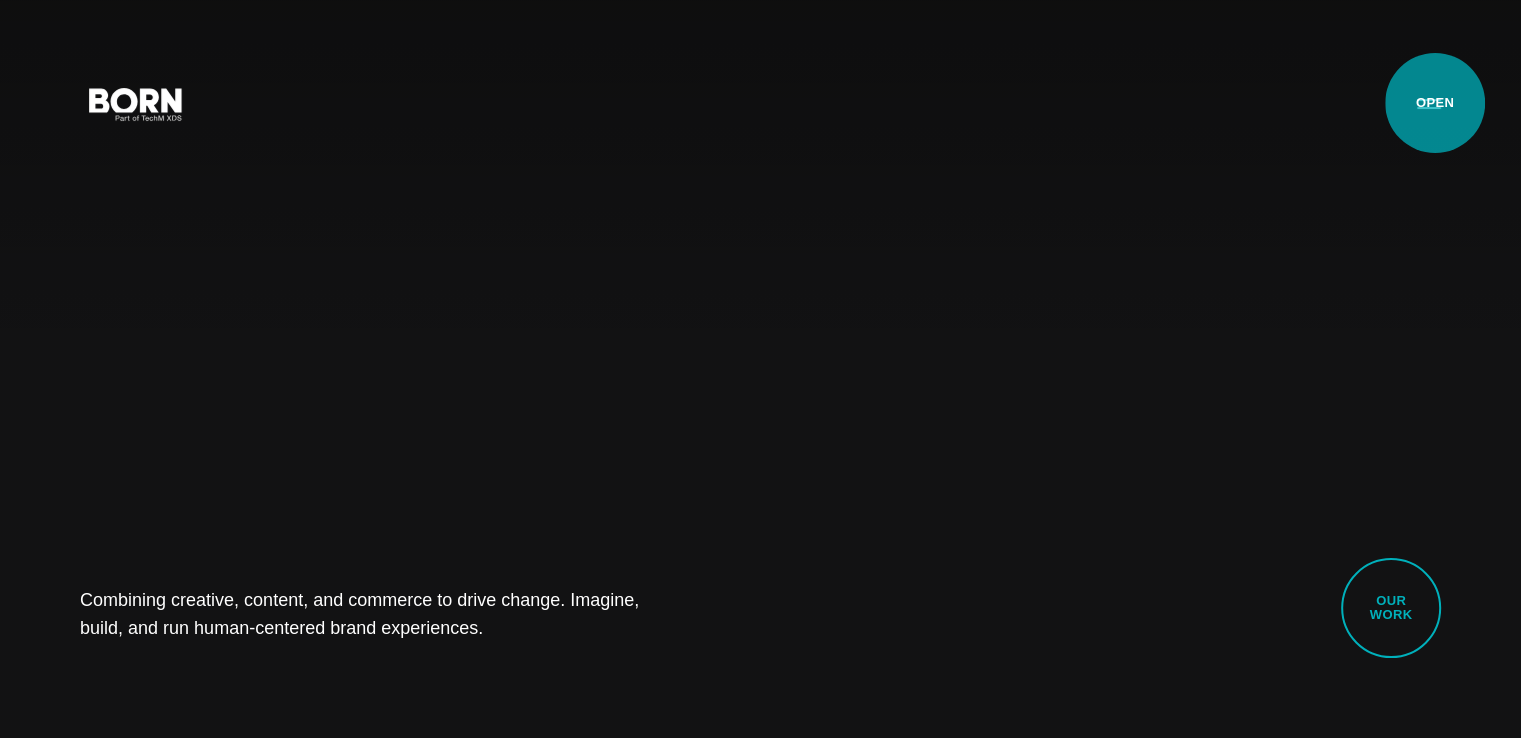 click on "Primary Menu" at bounding box center [1429, 103] 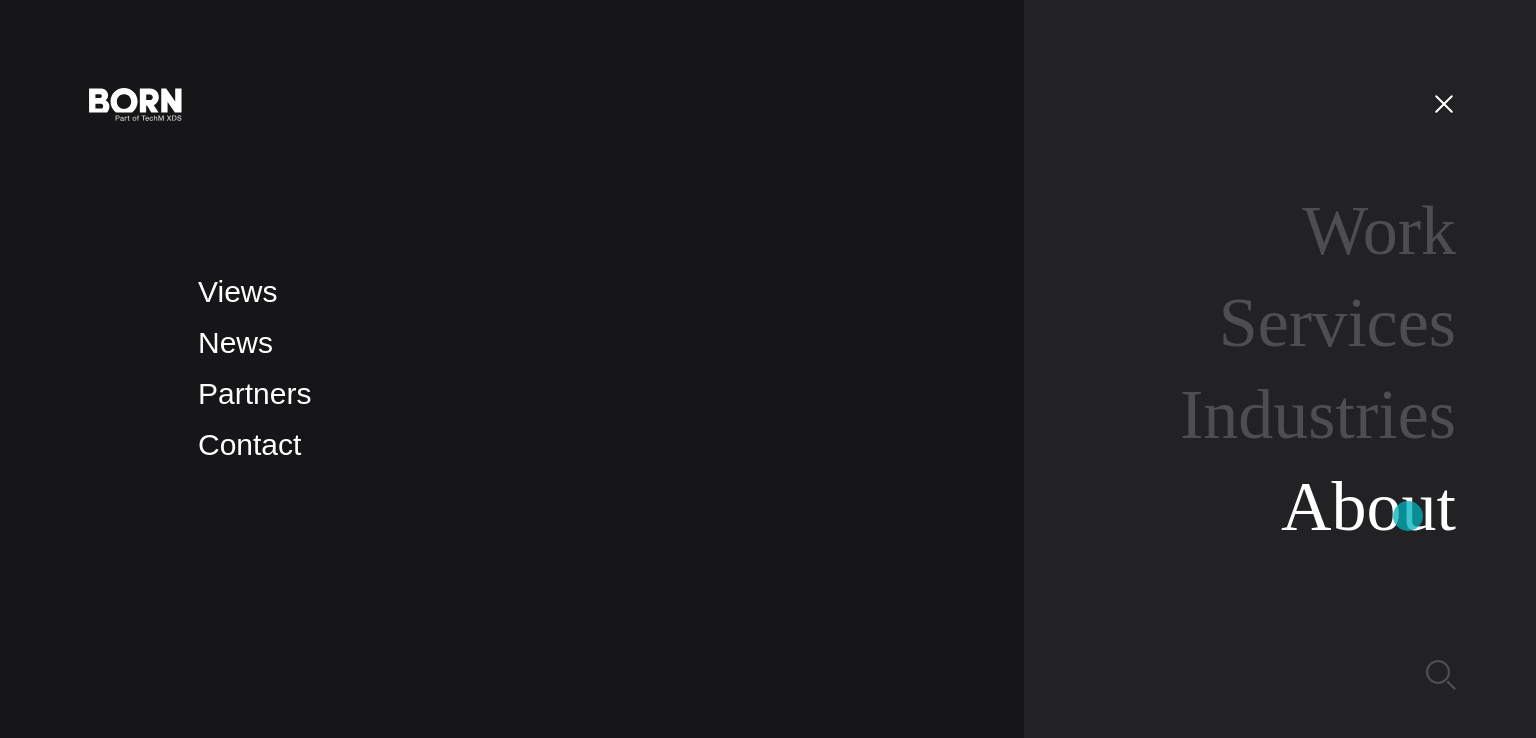 click on "About" at bounding box center [1368, 506] 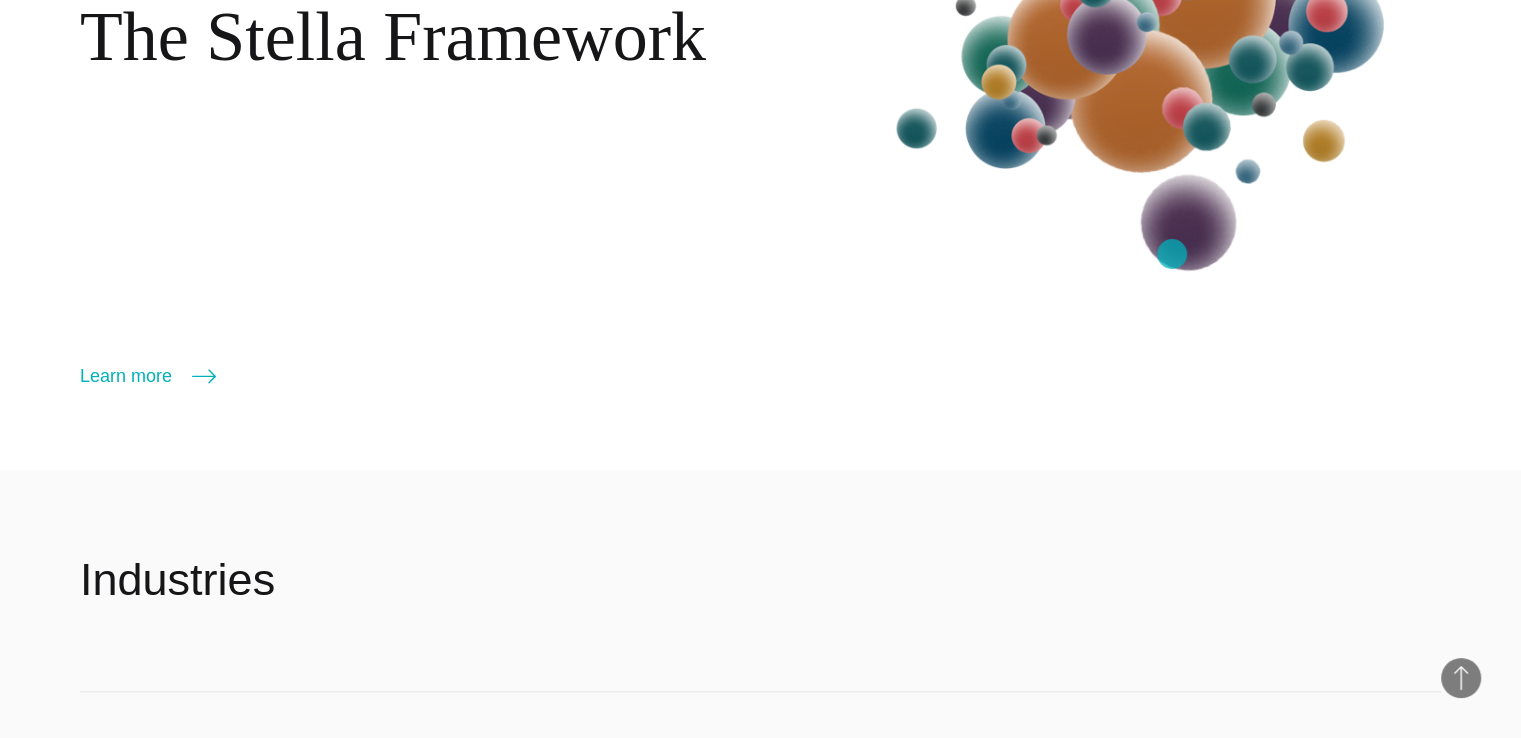 scroll, scrollTop: 2700, scrollLeft: 0, axis: vertical 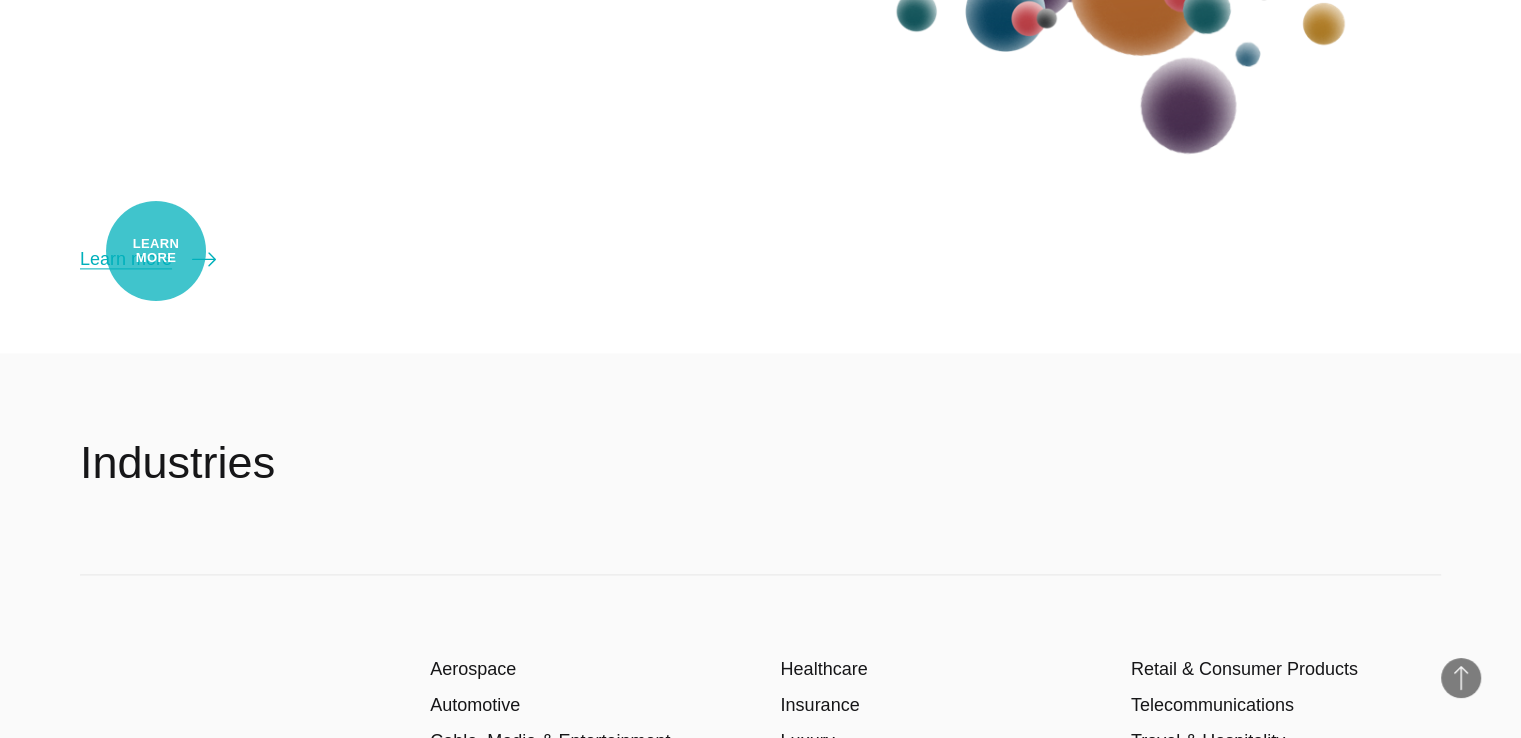click on "Learn more" at bounding box center (148, 259) 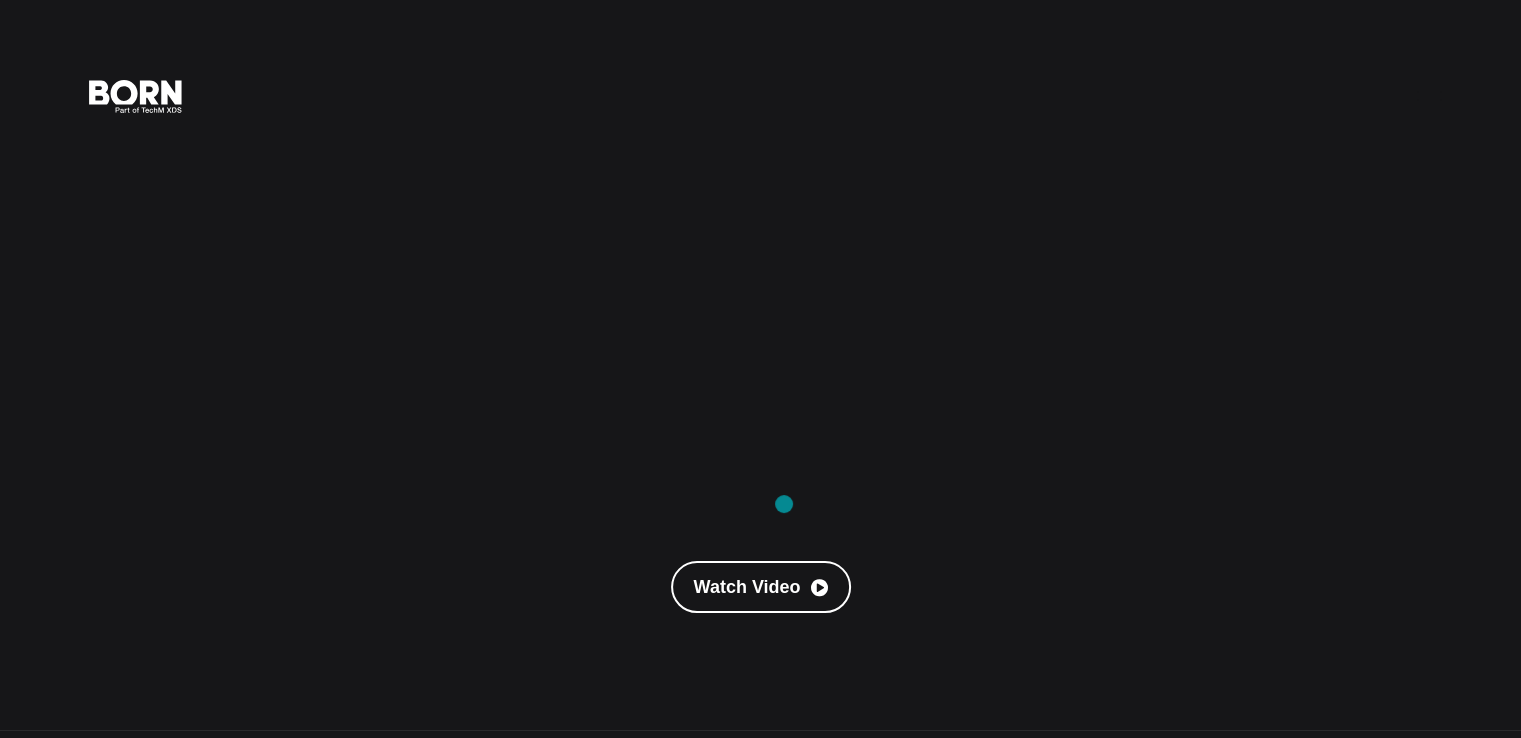 scroll, scrollTop: 0, scrollLeft: 0, axis: both 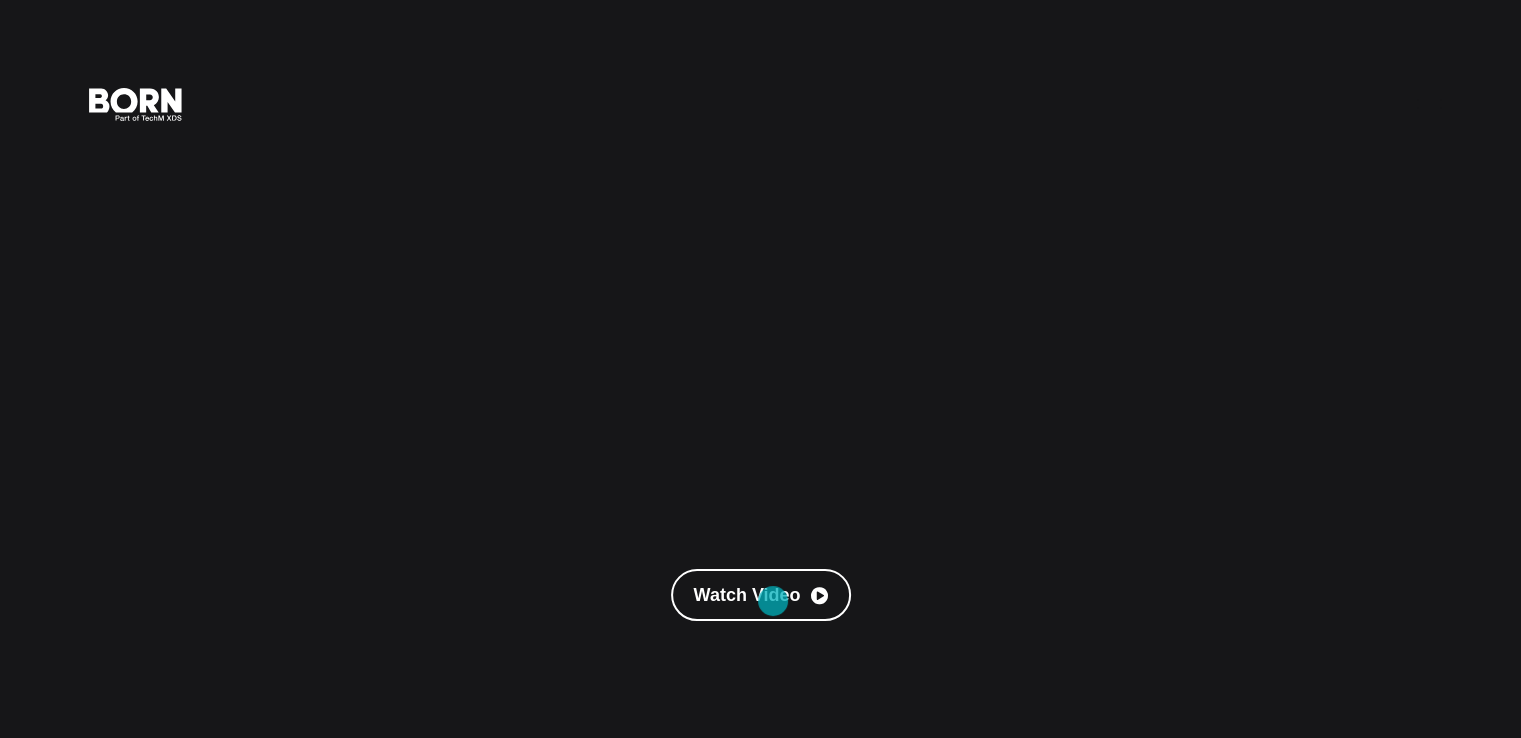 click on "Watch Video" at bounding box center [761, 595] 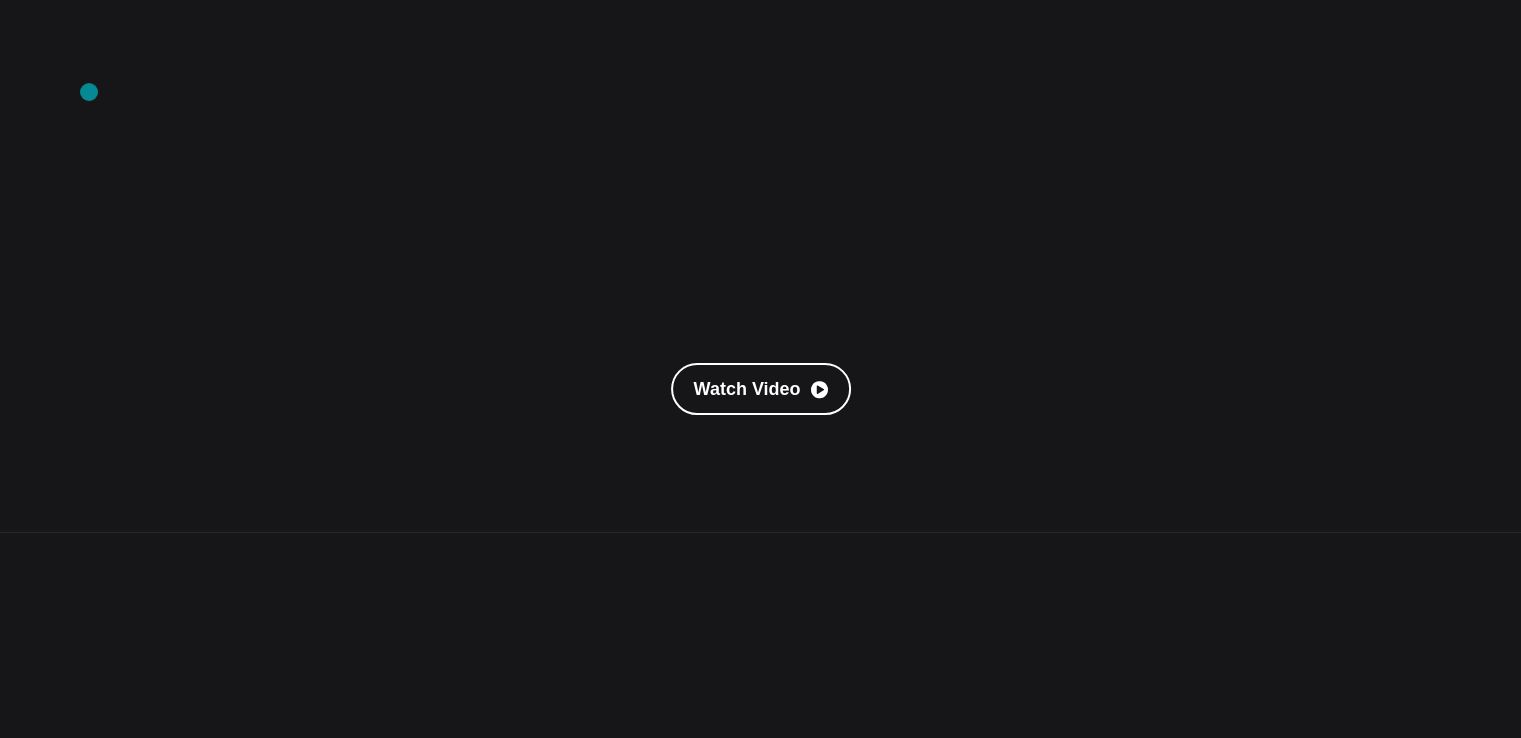 scroll, scrollTop: 0, scrollLeft: 0, axis: both 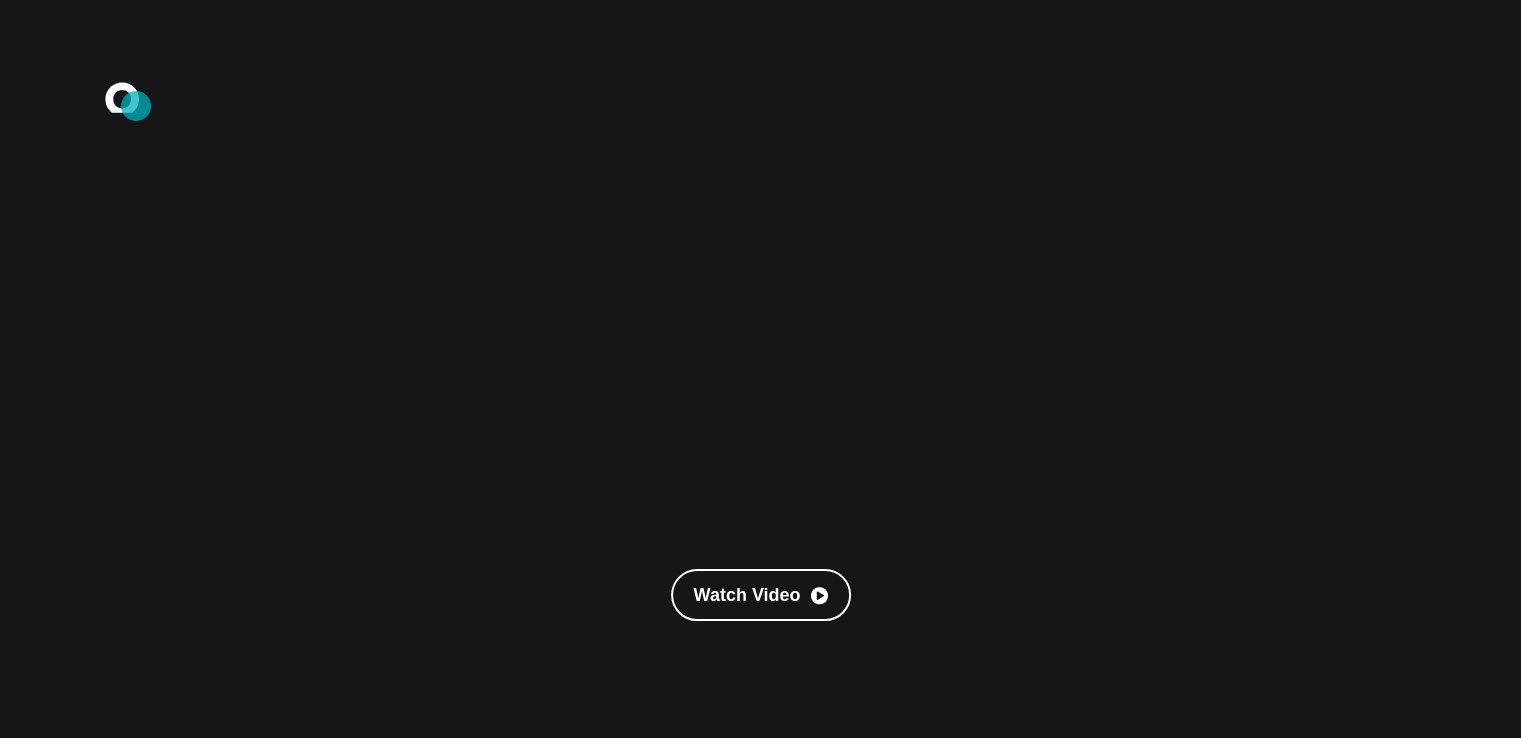click at bounding box center (122, 97) 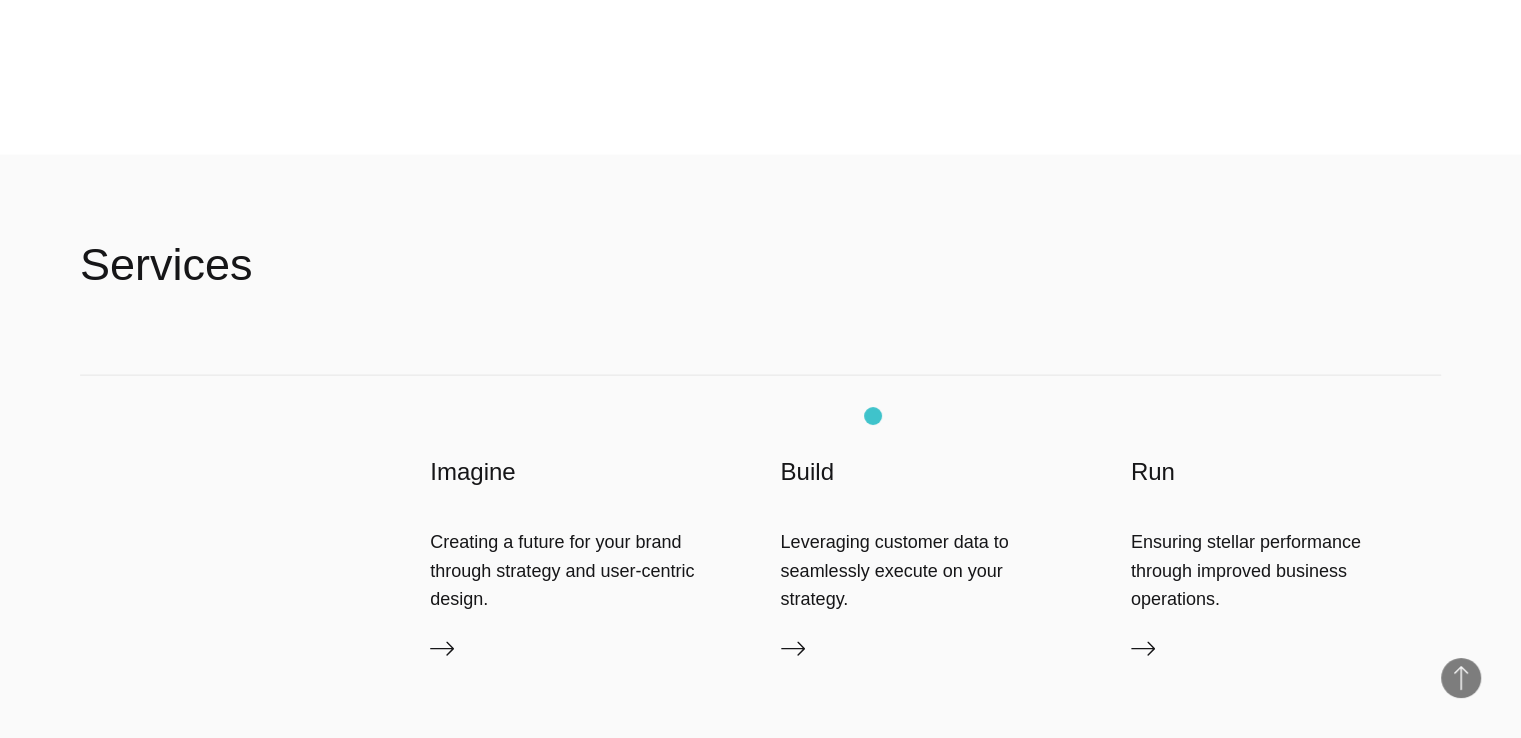 scroll, scrollTop: 4056, scrollLeft: 0, axis: vertical 